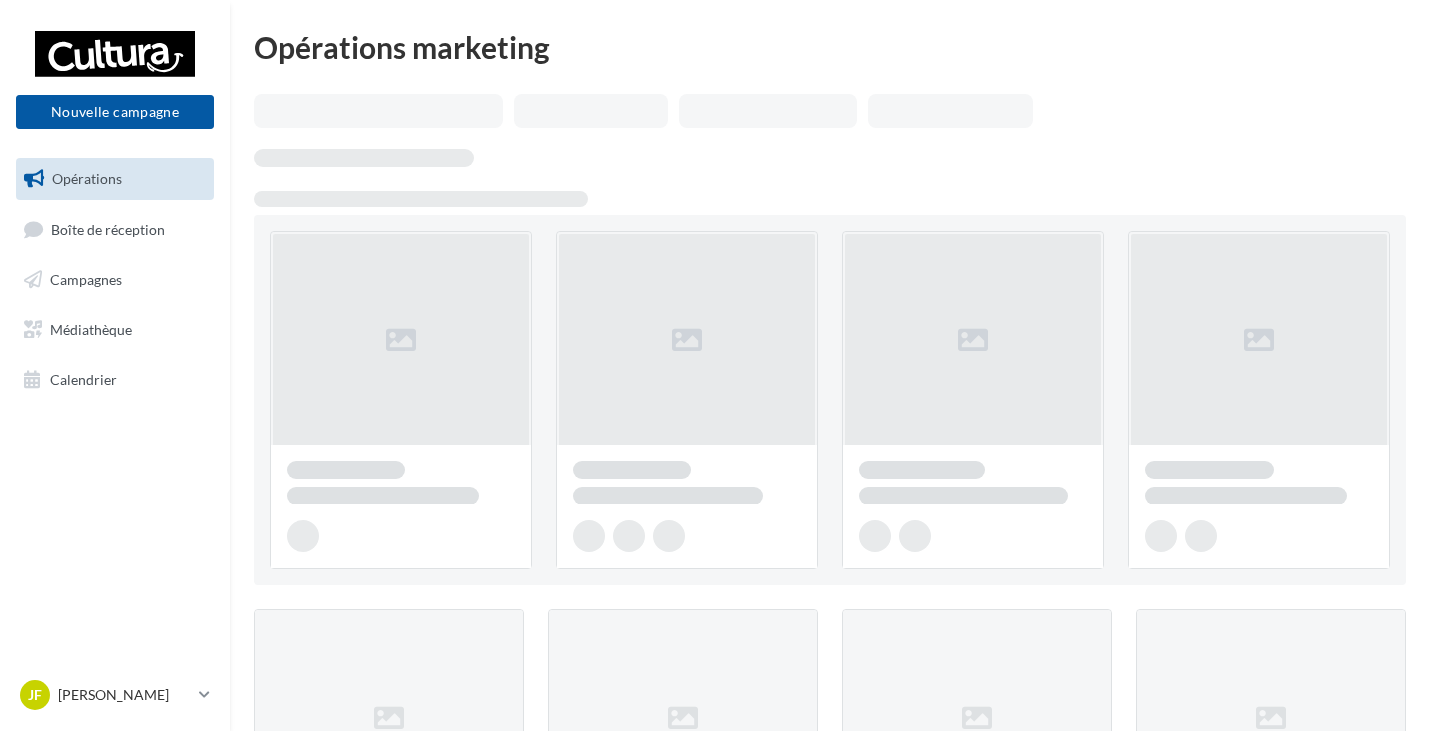 scroll, scrollTop: 0, scrollLeft: 0, axis: both 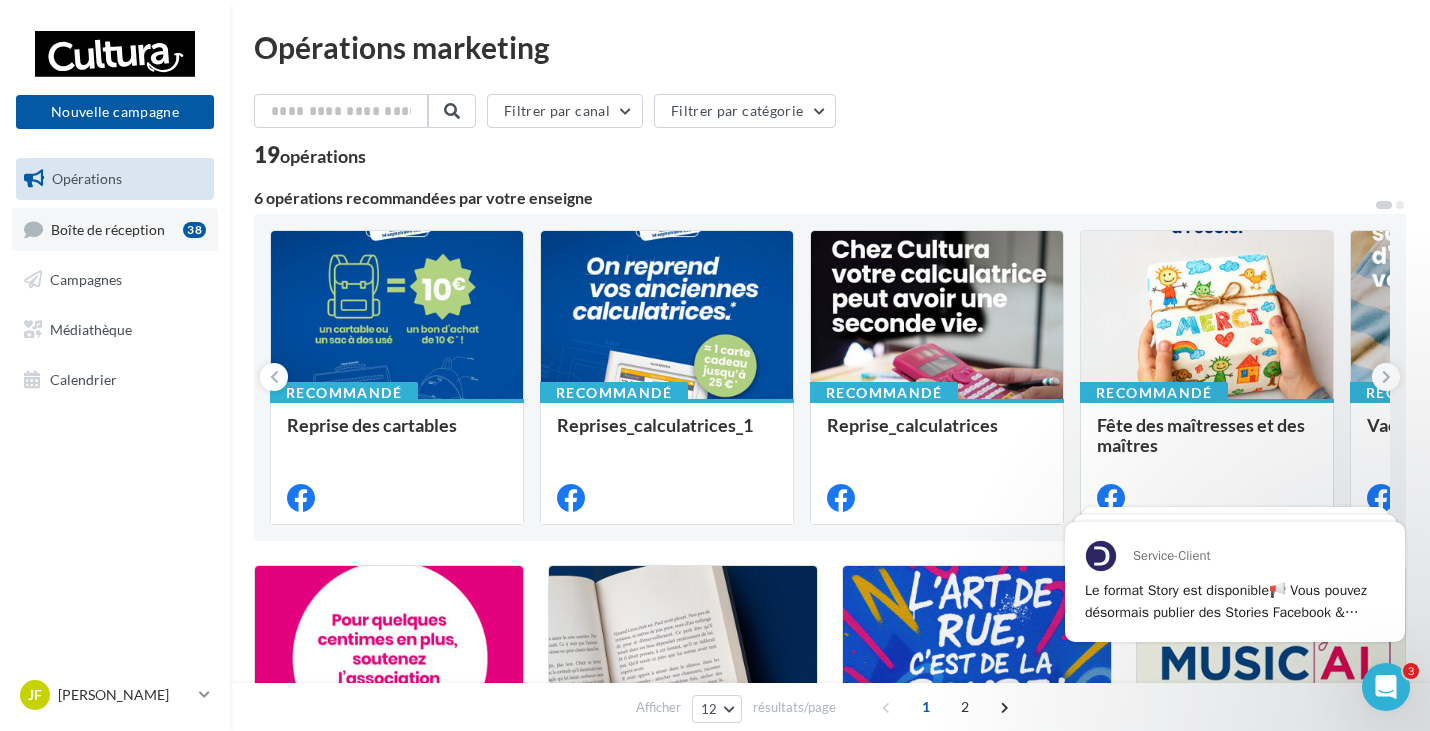 click on "Boîte de réception" at bounding box center (108, 228) 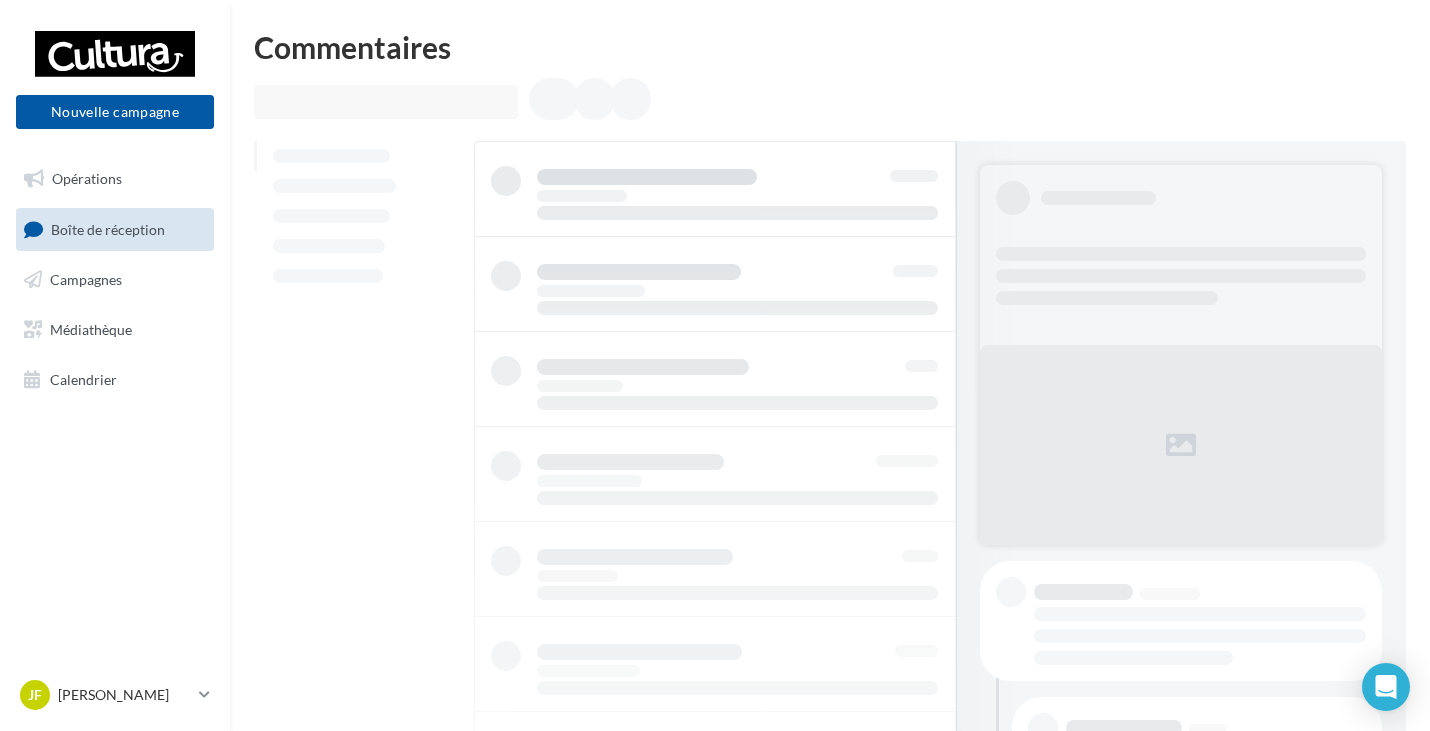 scroll, scrollTop: 0, scrollLeft: 0, axis: both 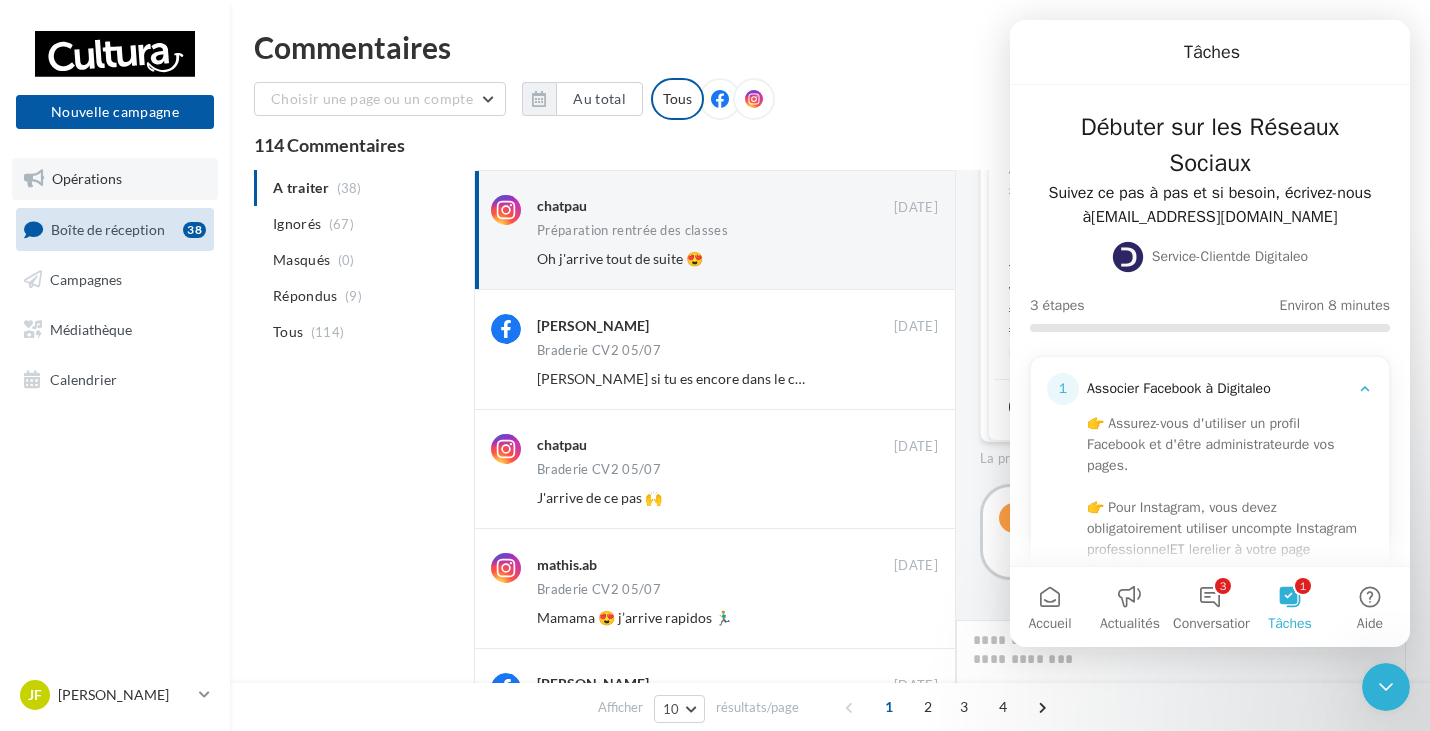 click on "Opérations" at bounding box center [87, 178] 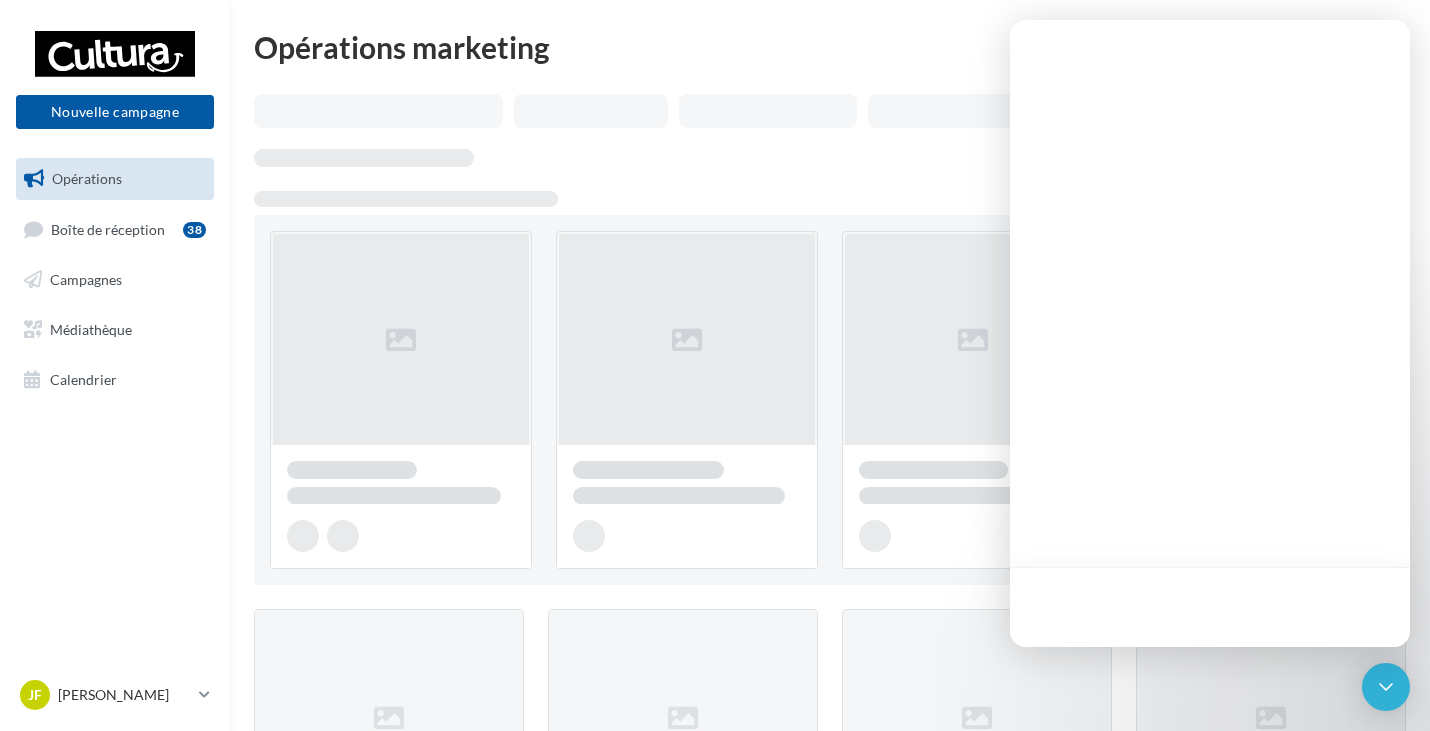 scroll, scrollTop: 0, scrollLeft: 0, axis: both 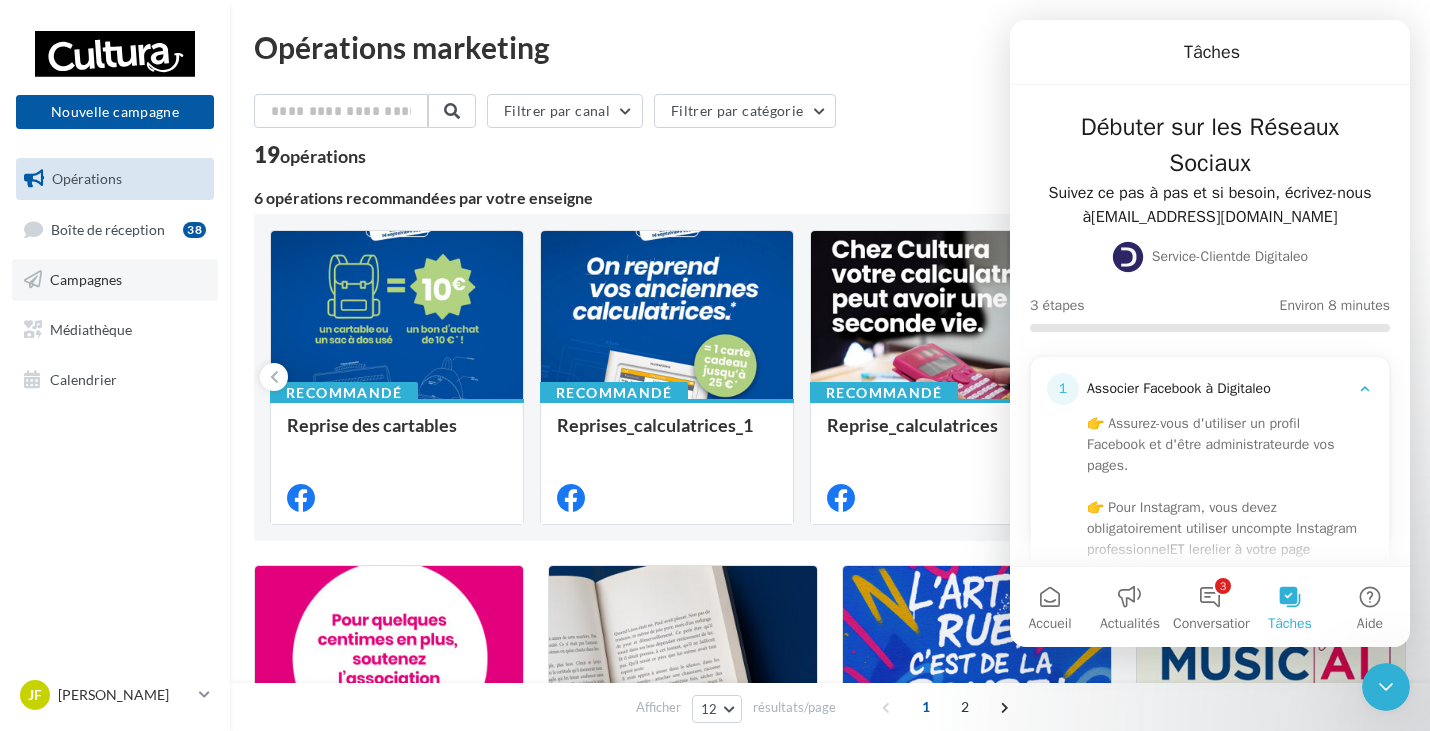 click on "Campagnes" at bounding box center [86, 279] 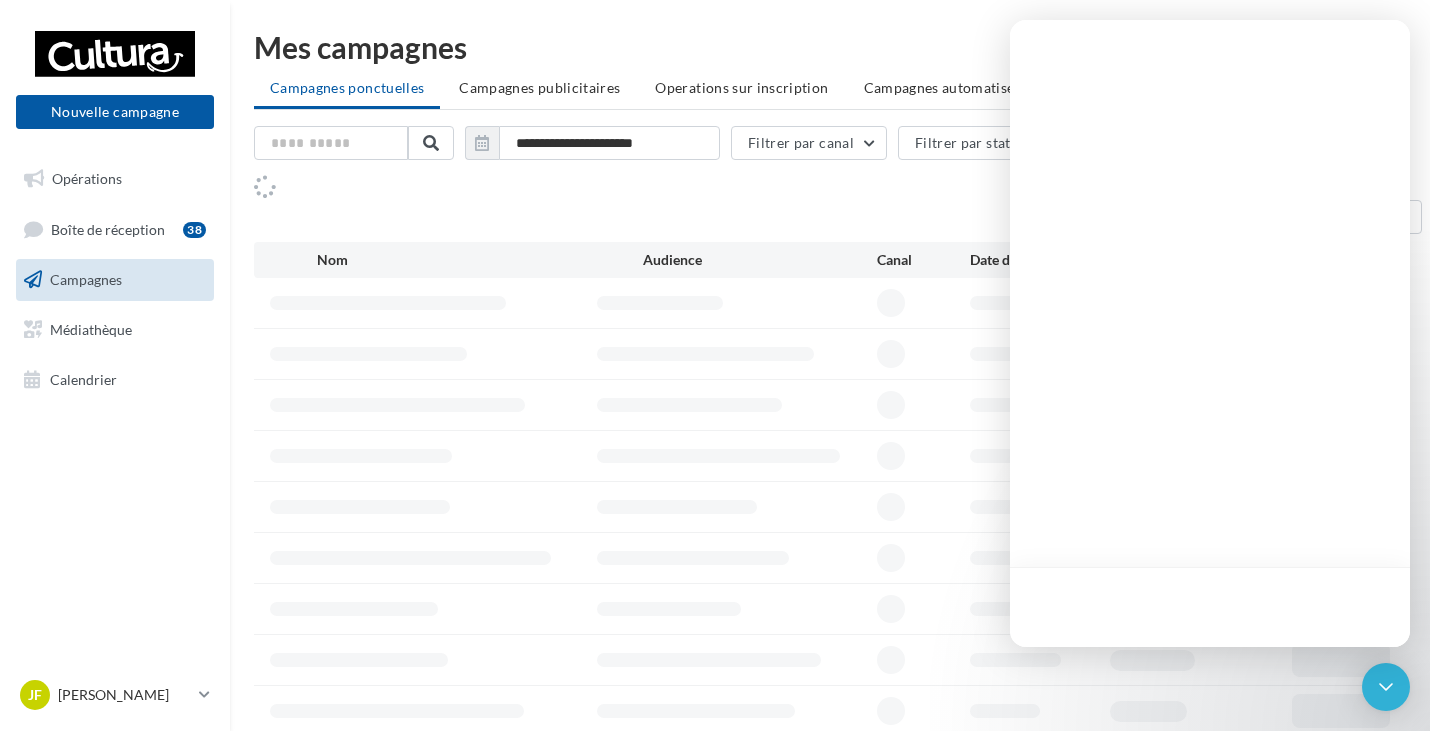 scroll, scrollTop: 0, scrollLeft: 0, axis: both 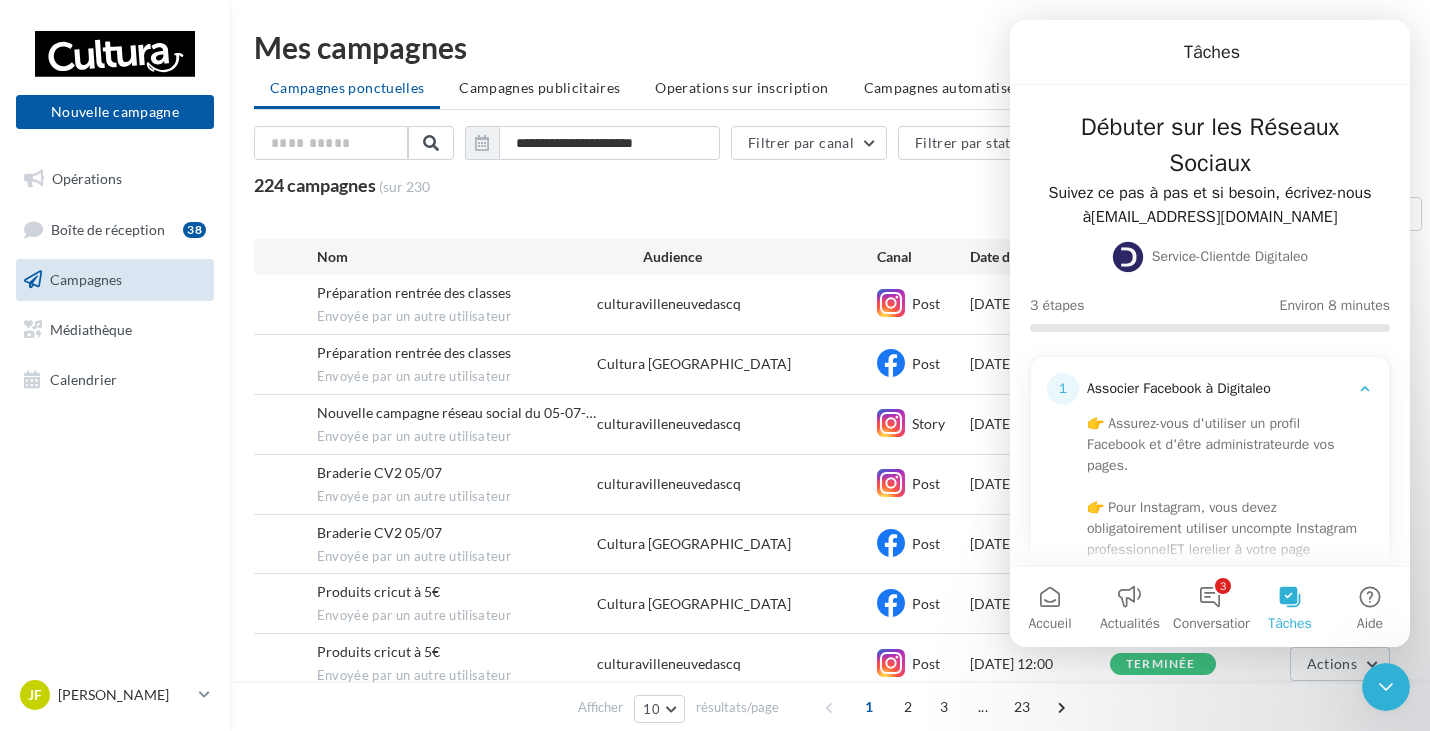 click on "**********" at bounding box center [830, 480] 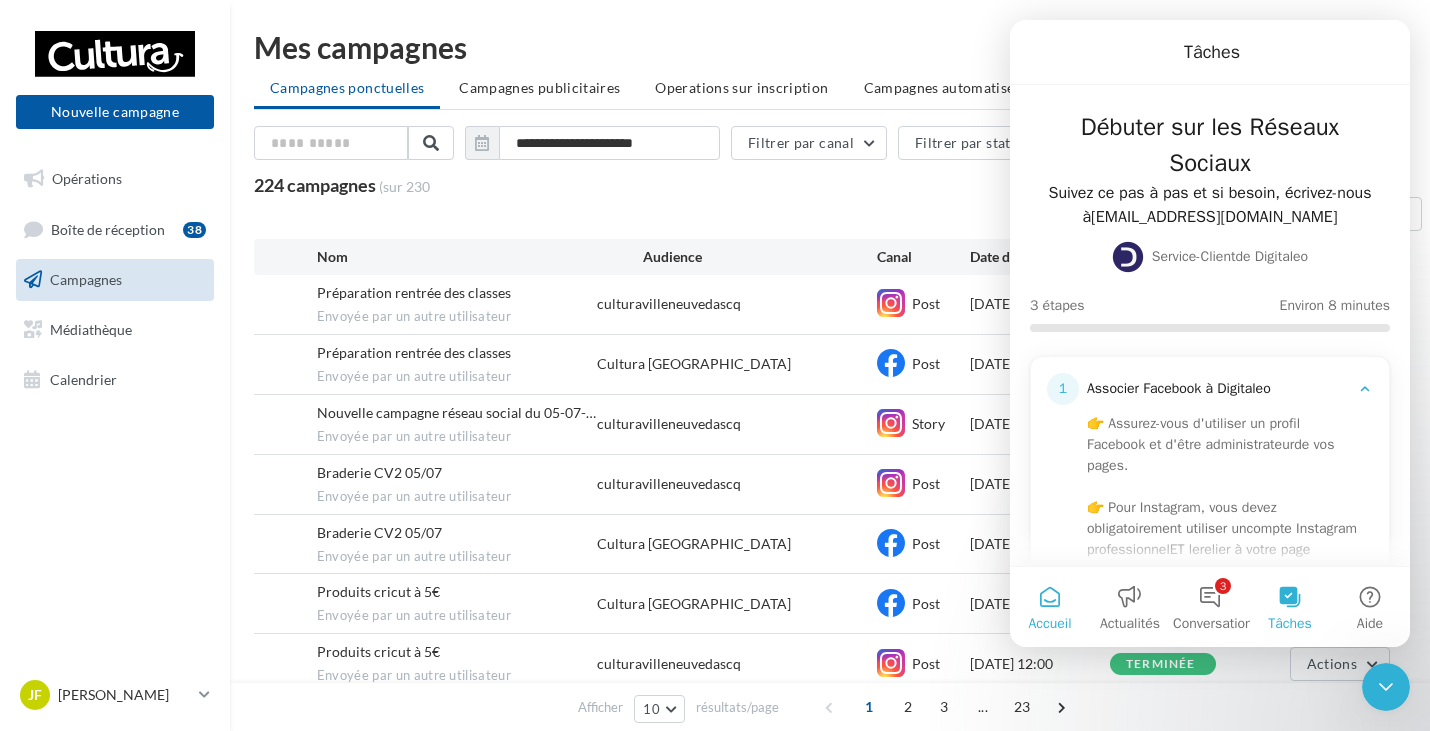 click on "Accueil" at bounding box center [1049, 624] 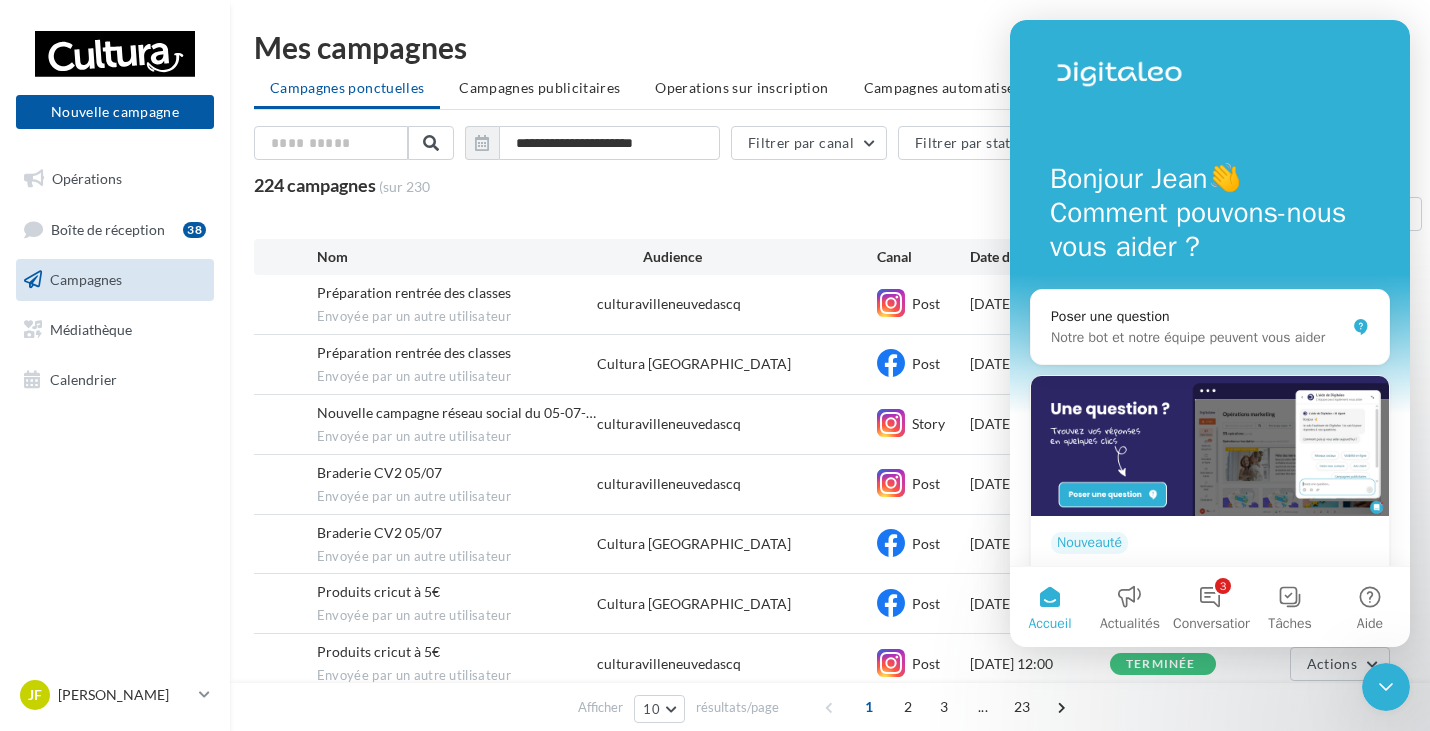 click on "**********" at bounding box center (830, 480) 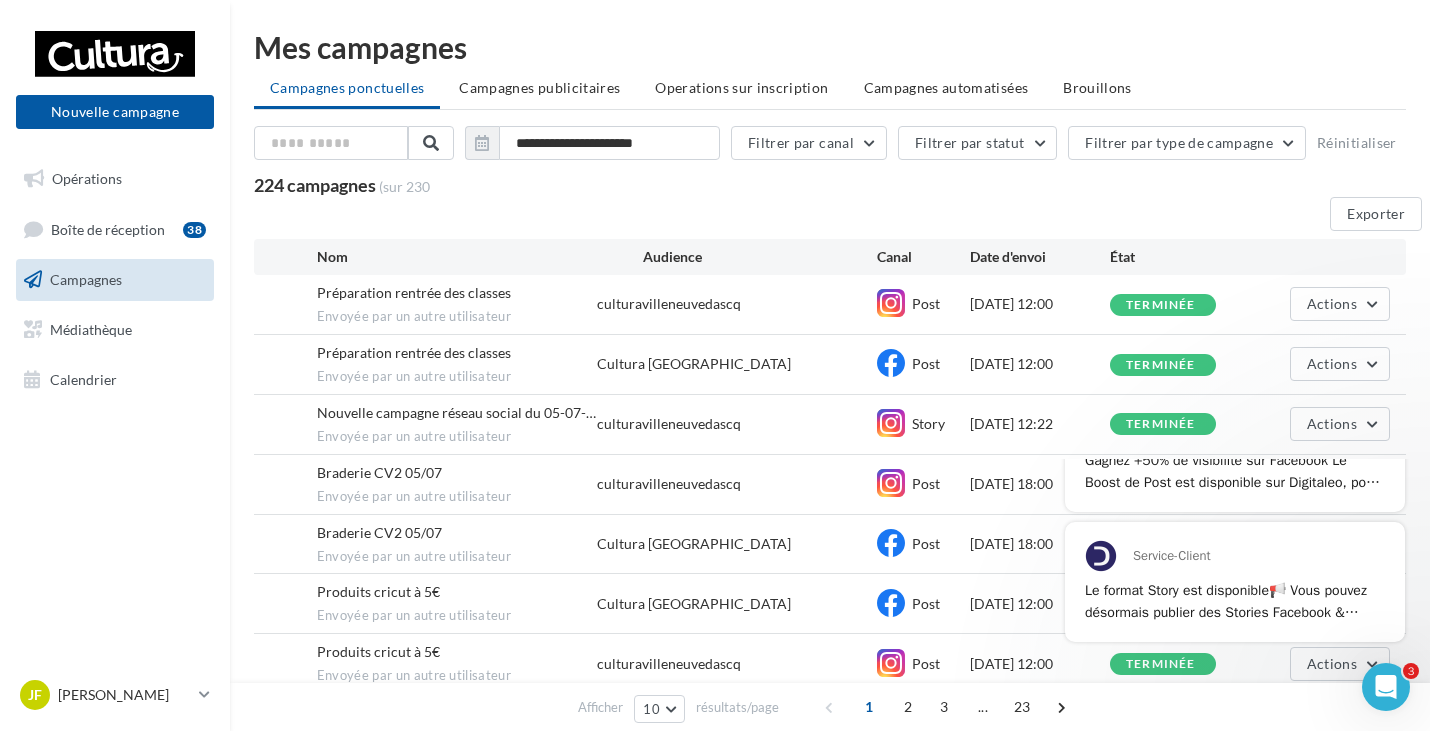 scroll, scrollTop: 0, scrollLeft: 0, axis: both 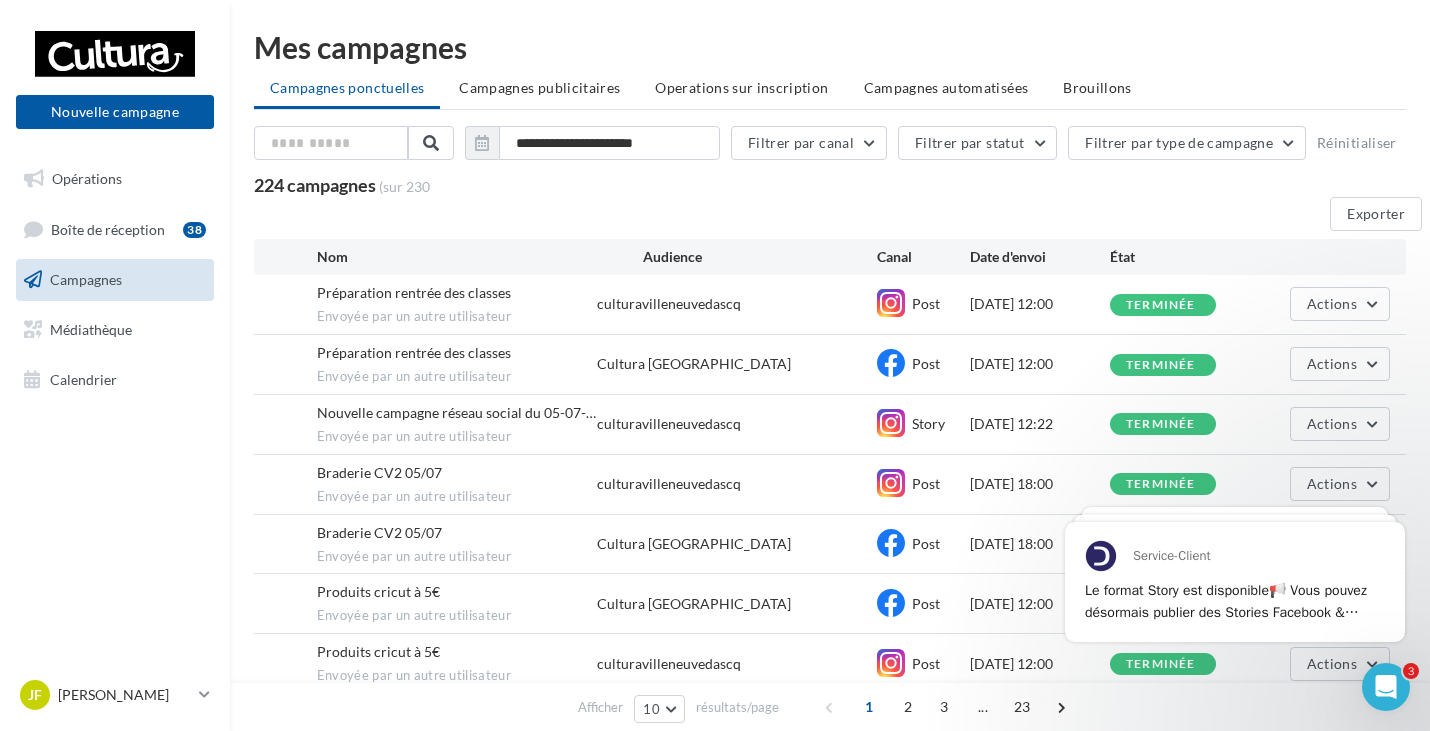 click on "Cultura Villeneuve d'Ascq" at bounding box center (694, 364) 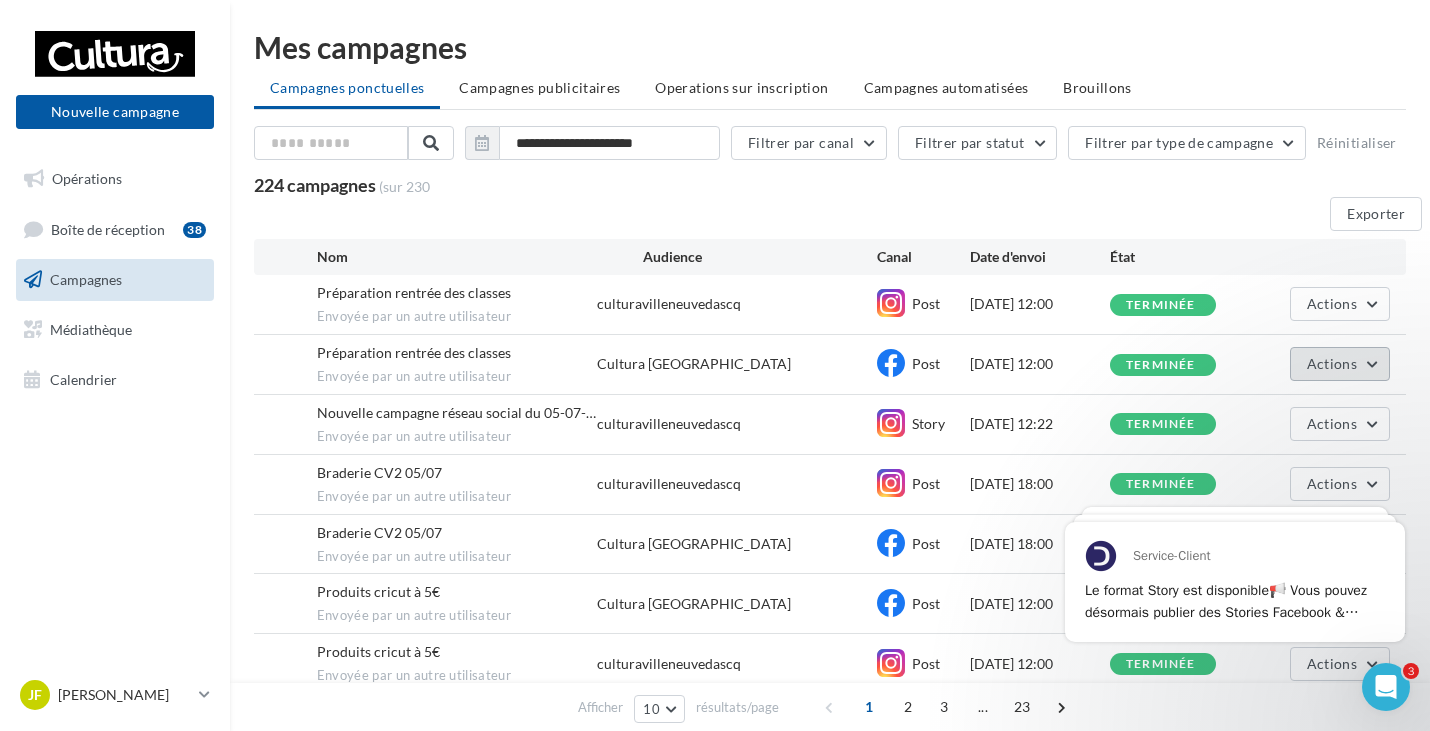 click on "Actions" at bounding box center [1332, 363] 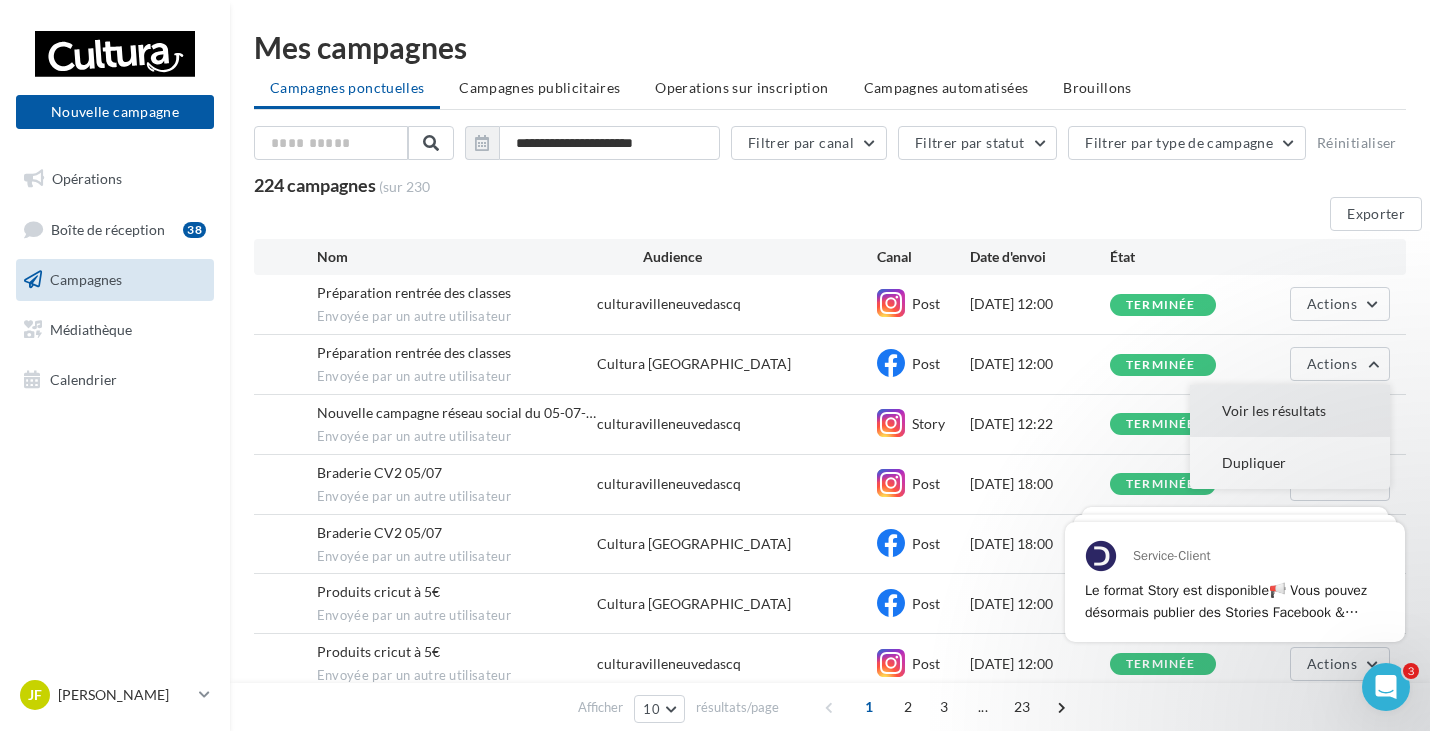 click on "Voir les résultats" at bounding box center (1290, 411) 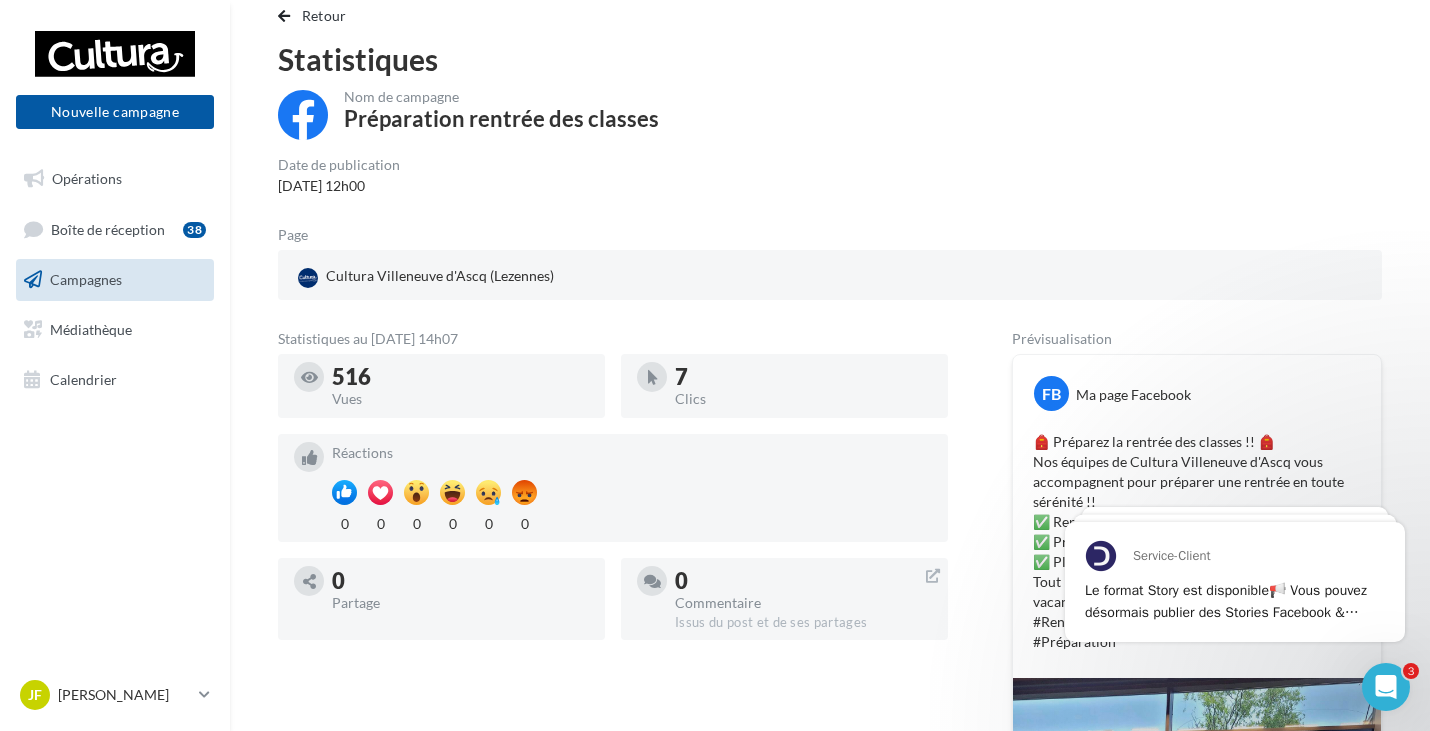 scroll, scrollTop: 0, scrollLeft: 0, axis: both 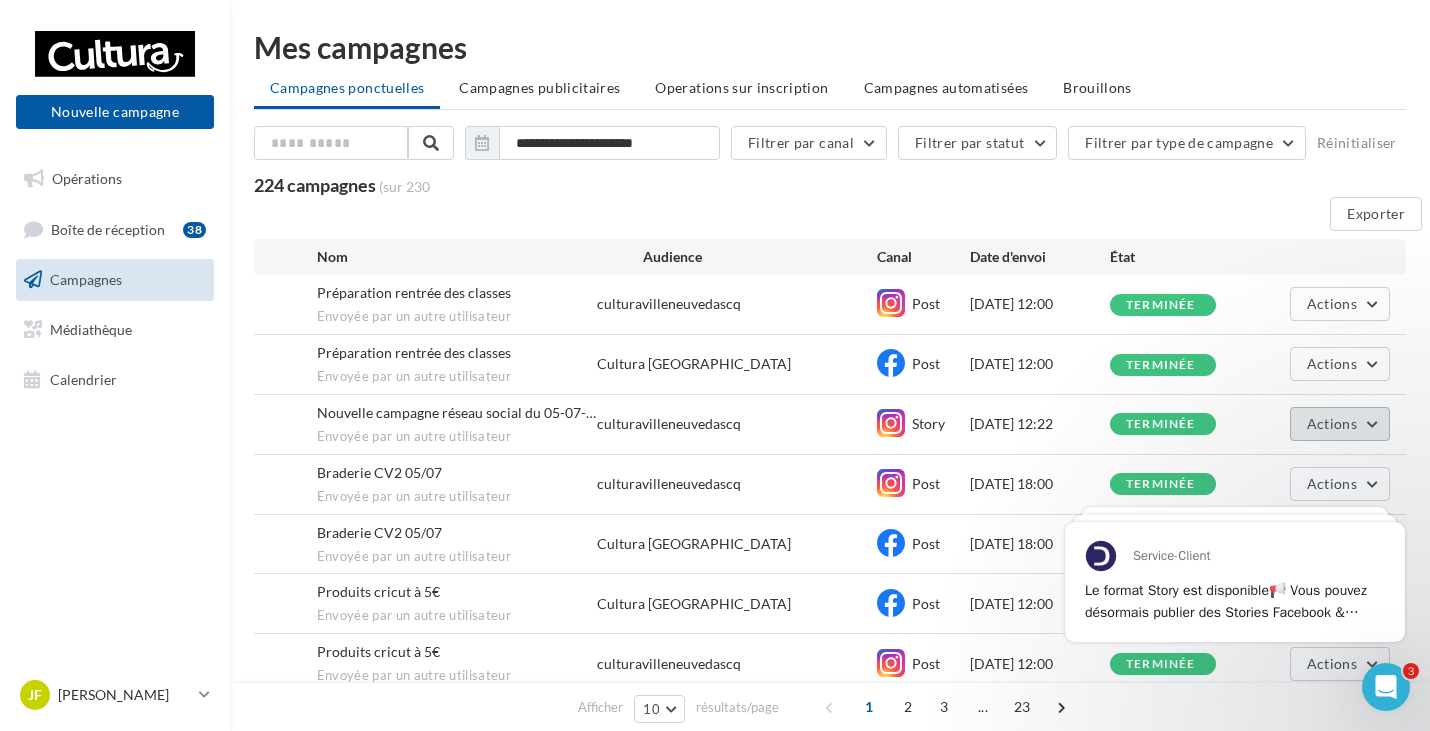 click on "Actions" at bounding box center (1332, 423) 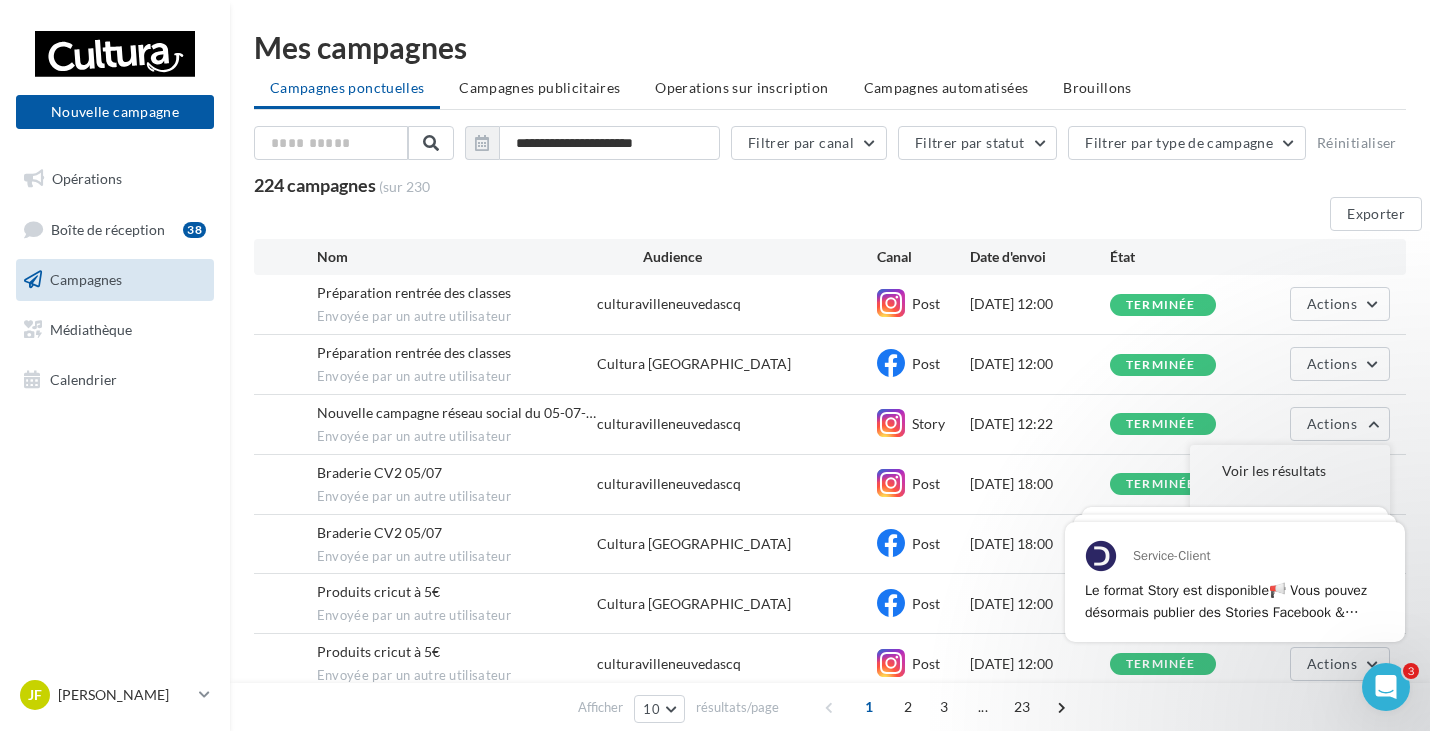 click on "**********" at bounding box center (830, 480) 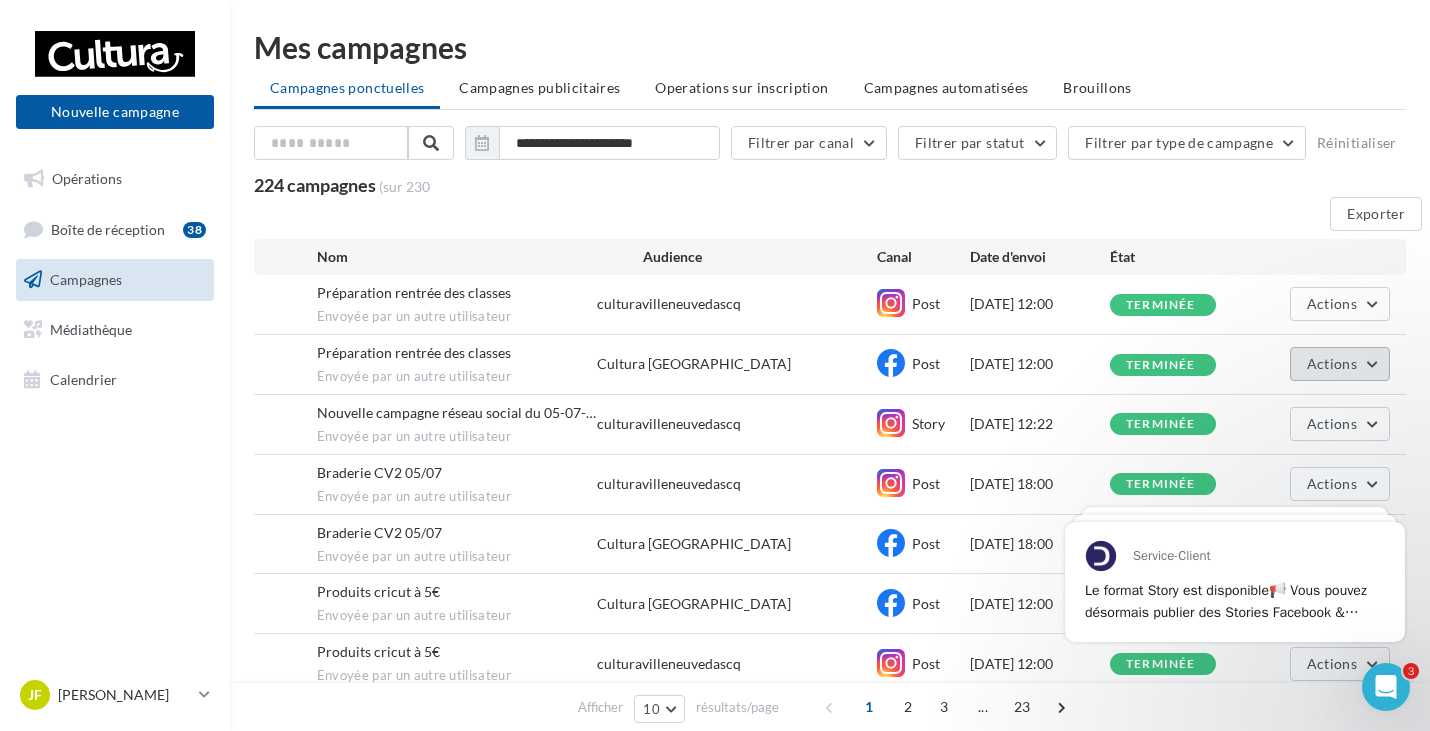 click on "Actions" at bounding box center [1340, 364] 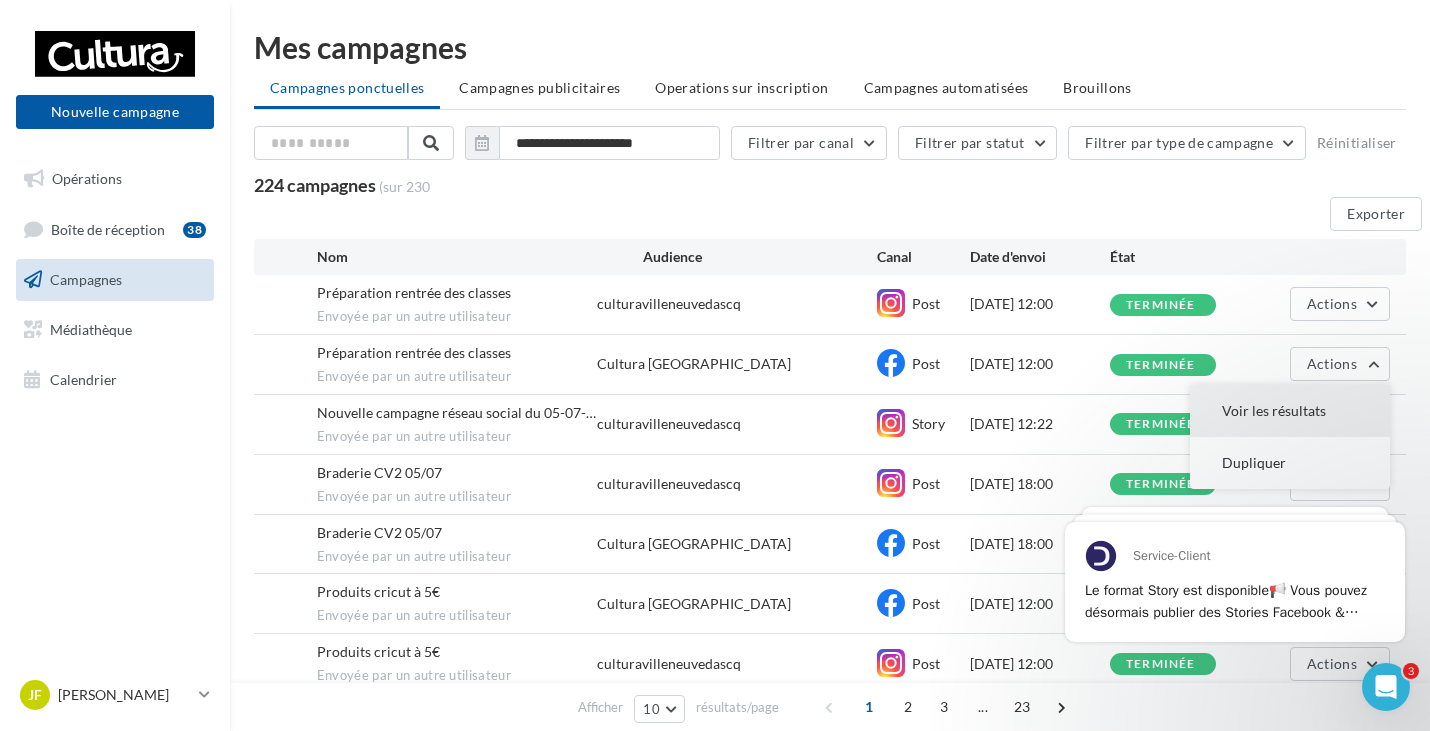 click on "Voir les résultats" at bounding box center [1290, 411] 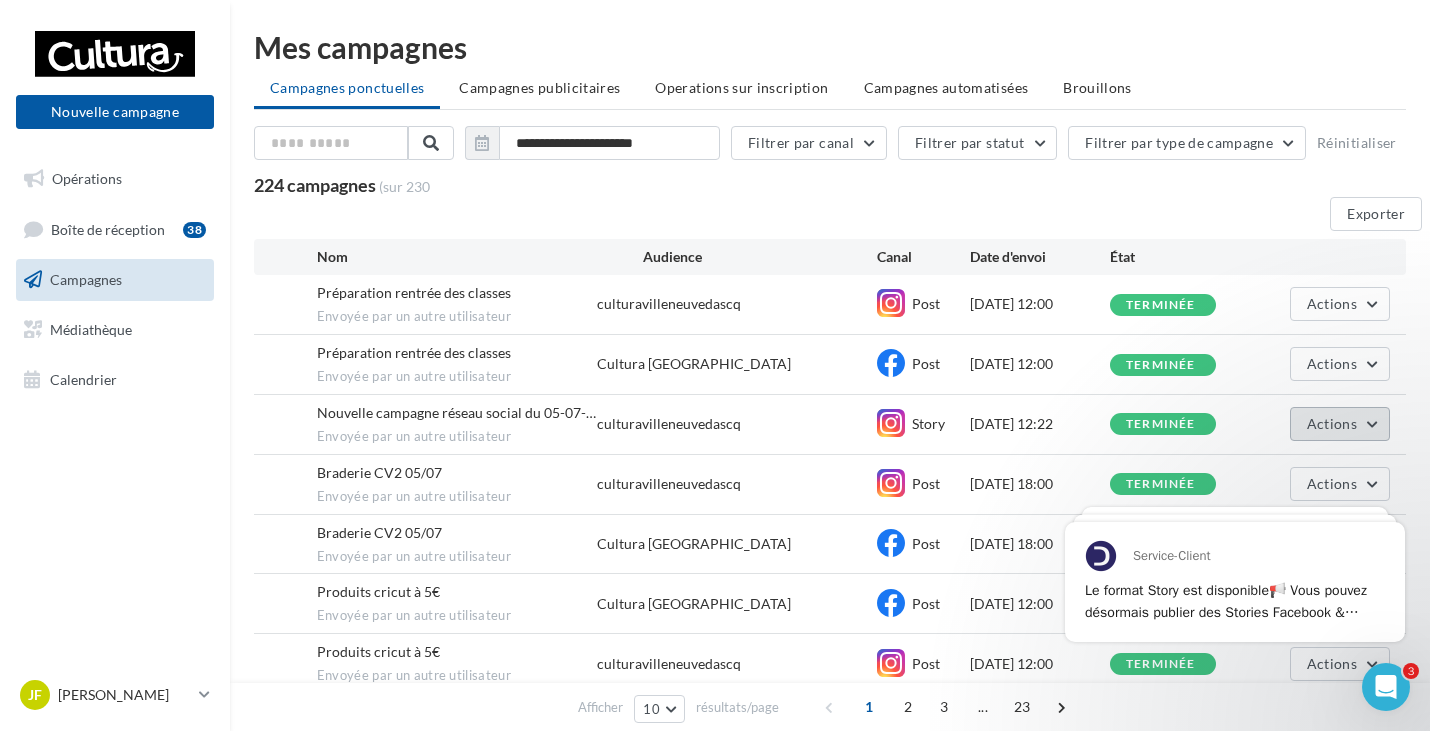 click on "Actions" at bounding box center (1340, 424) 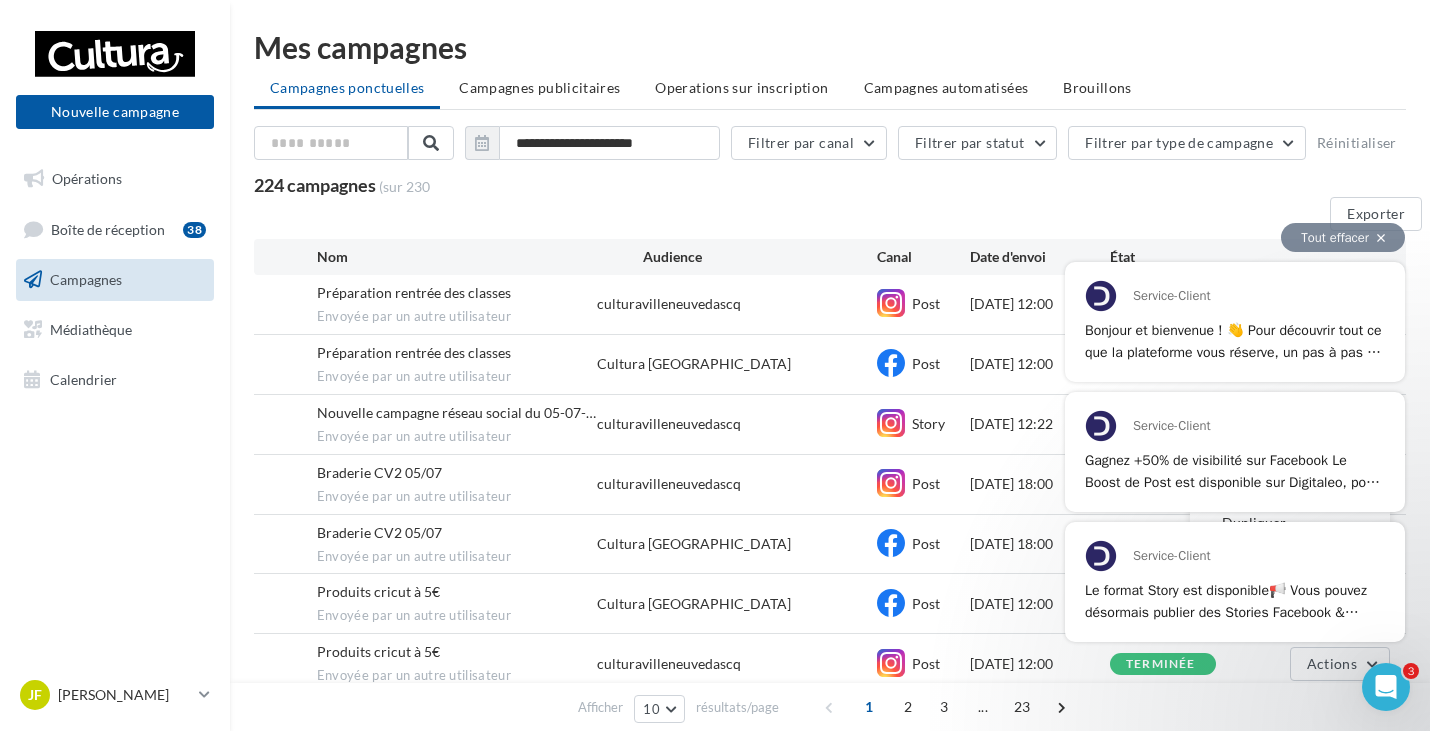 click on "Service-Client Gagnez +50% de visibilité sur Facebook Le Boost de Post est disponible sur Digitaleo, pour amplifier la portée de vos posts Facebook. Touchez par exemple jusqu'à 20 000 profils supplémentaires dès 30€ sur 7 jours. Pour commencer sur vos derniers posts, rendez-vous dans "Campagnes", cliquez sur "Actions" puis "Booster mon post".     Vous aimez cette nouveauté ? Faites le nous savoir avec l’émoji 👍" at bounding box center [1235, 452] 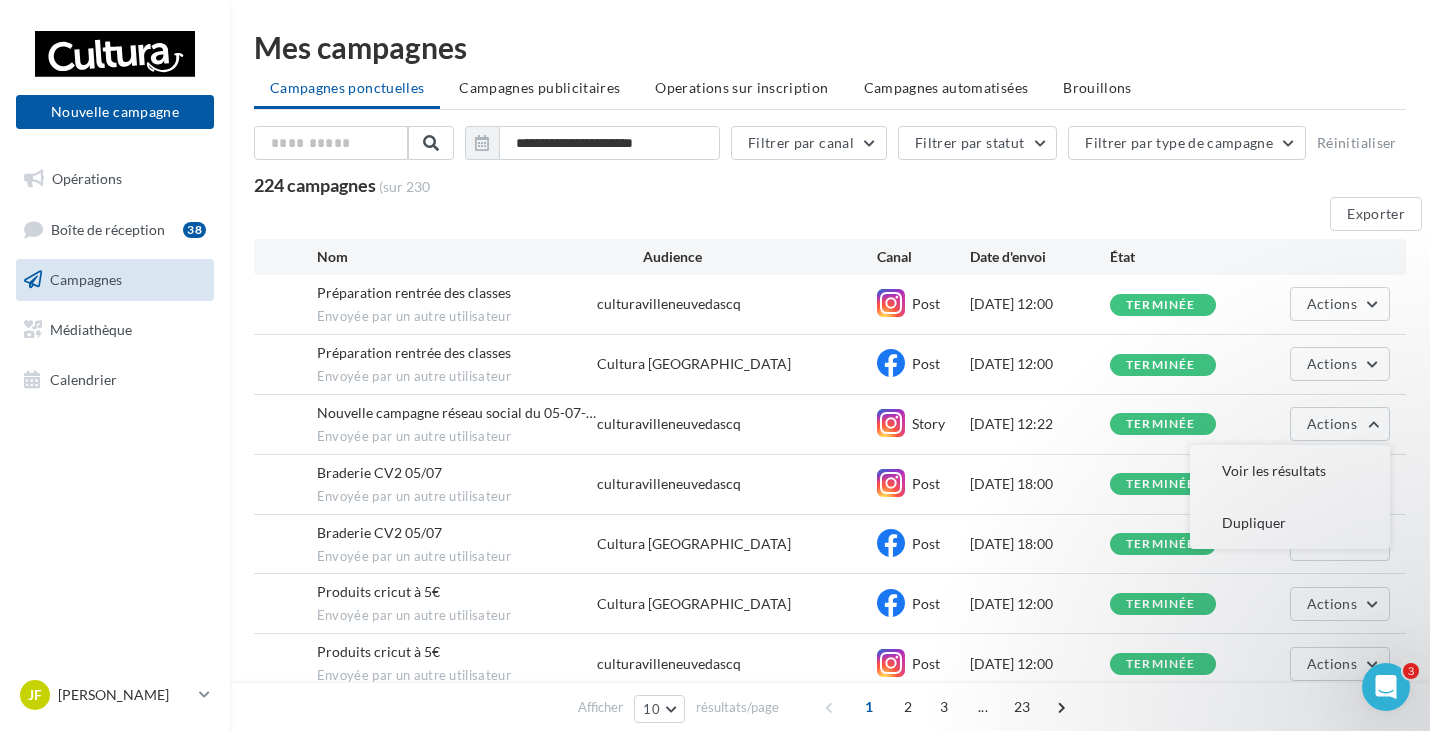 scroll, scrollTop: 0, scrollLeft: 0, axis: both 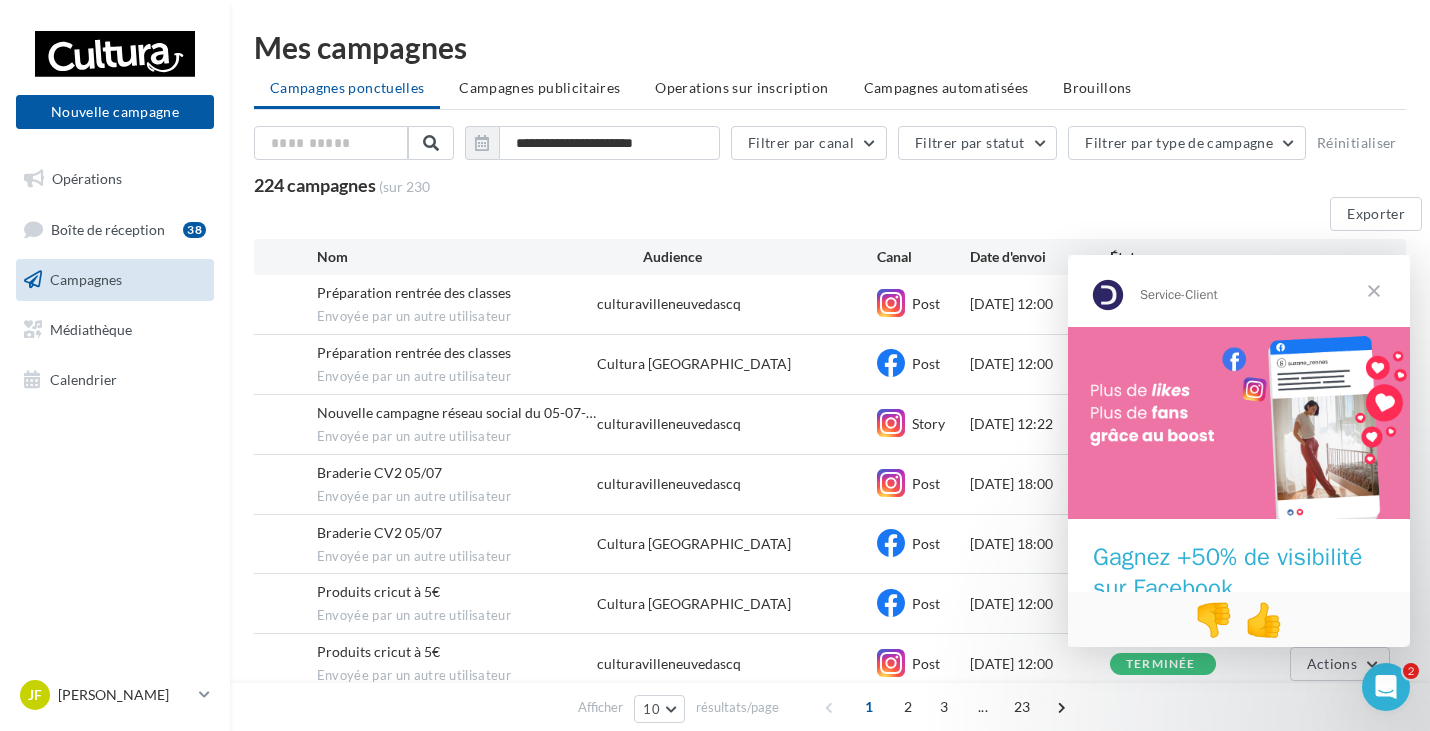 click at bounding box center (1374, 291) 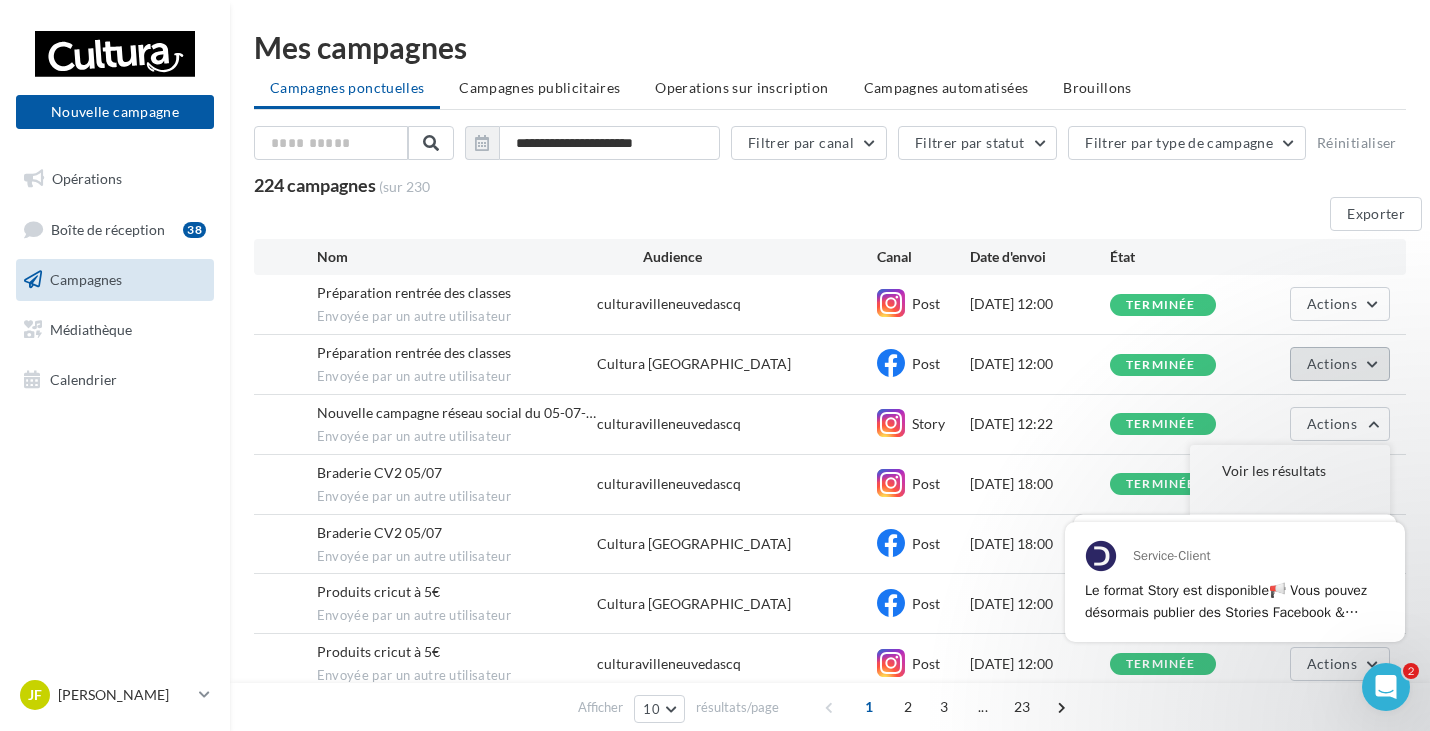 scroll, scrollTop: 0, scrollLeft: 0, axis: both 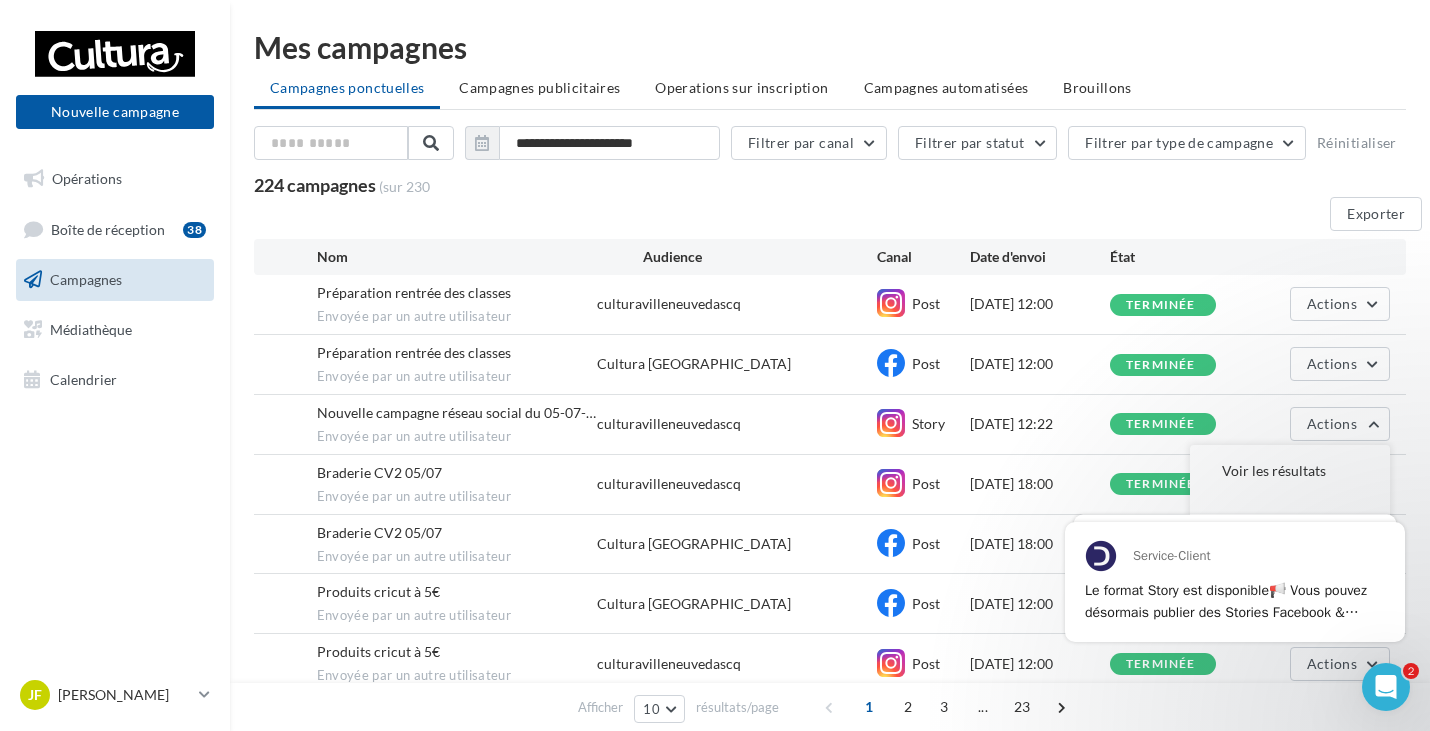 click at bounding box center [1386, 687] 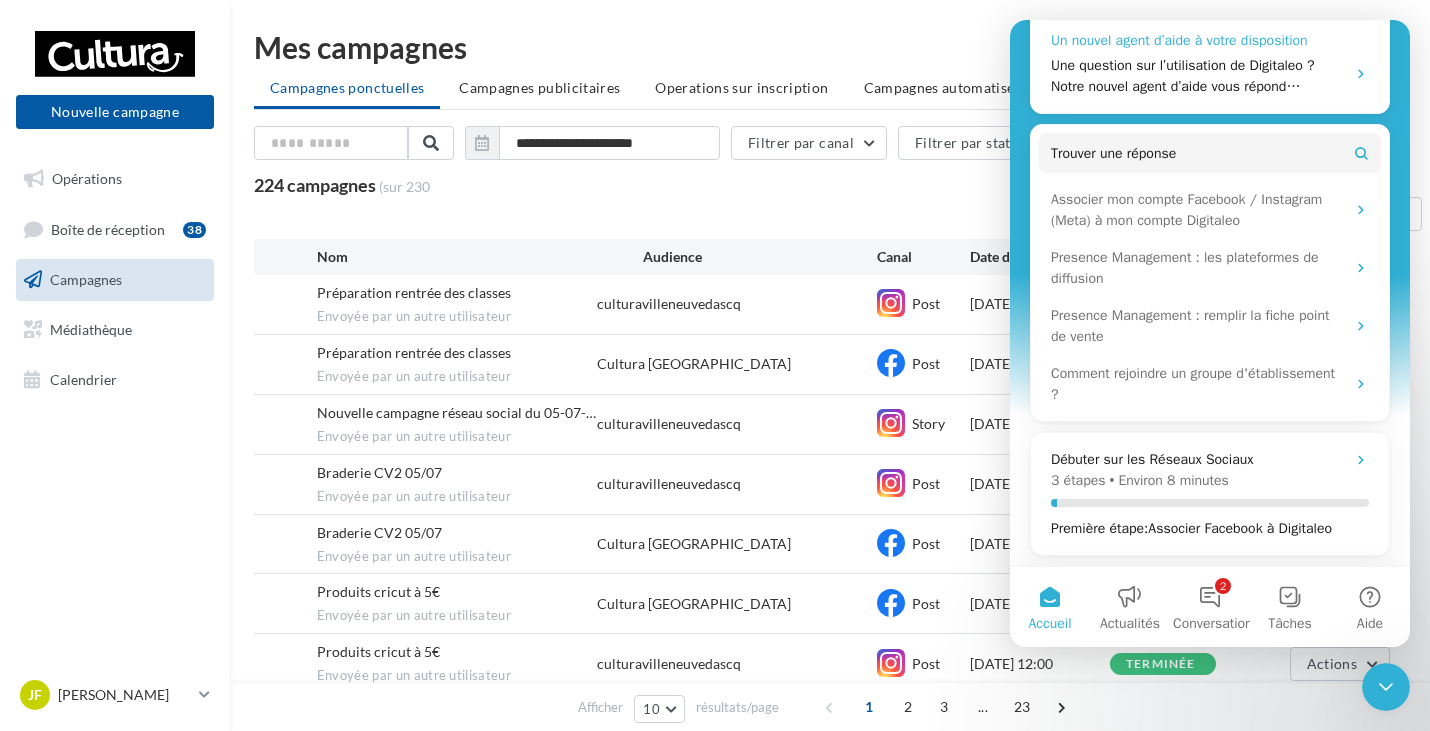 scroll, scrollTop: 0, scrollLeft: 0, axis: both 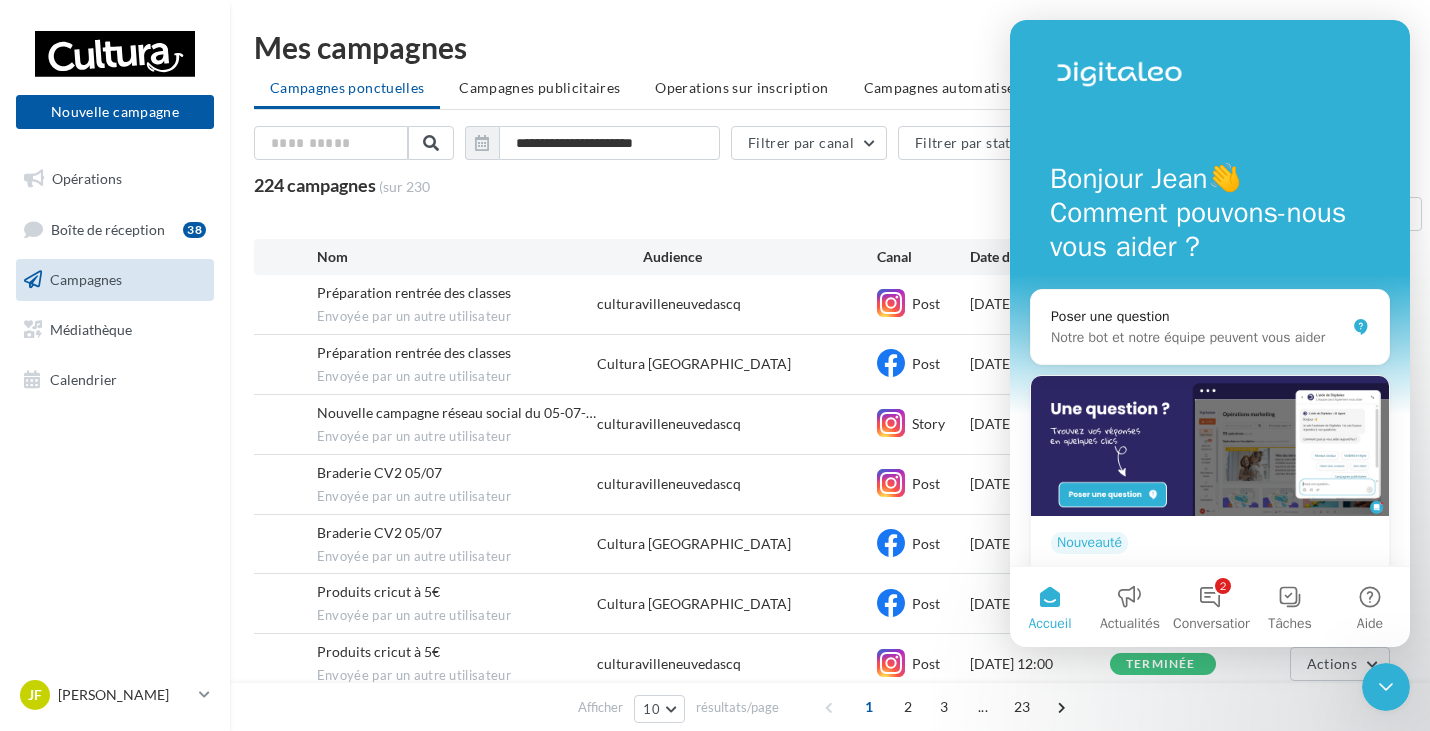 click on "Exporter" at bounding box center [838, 218] 